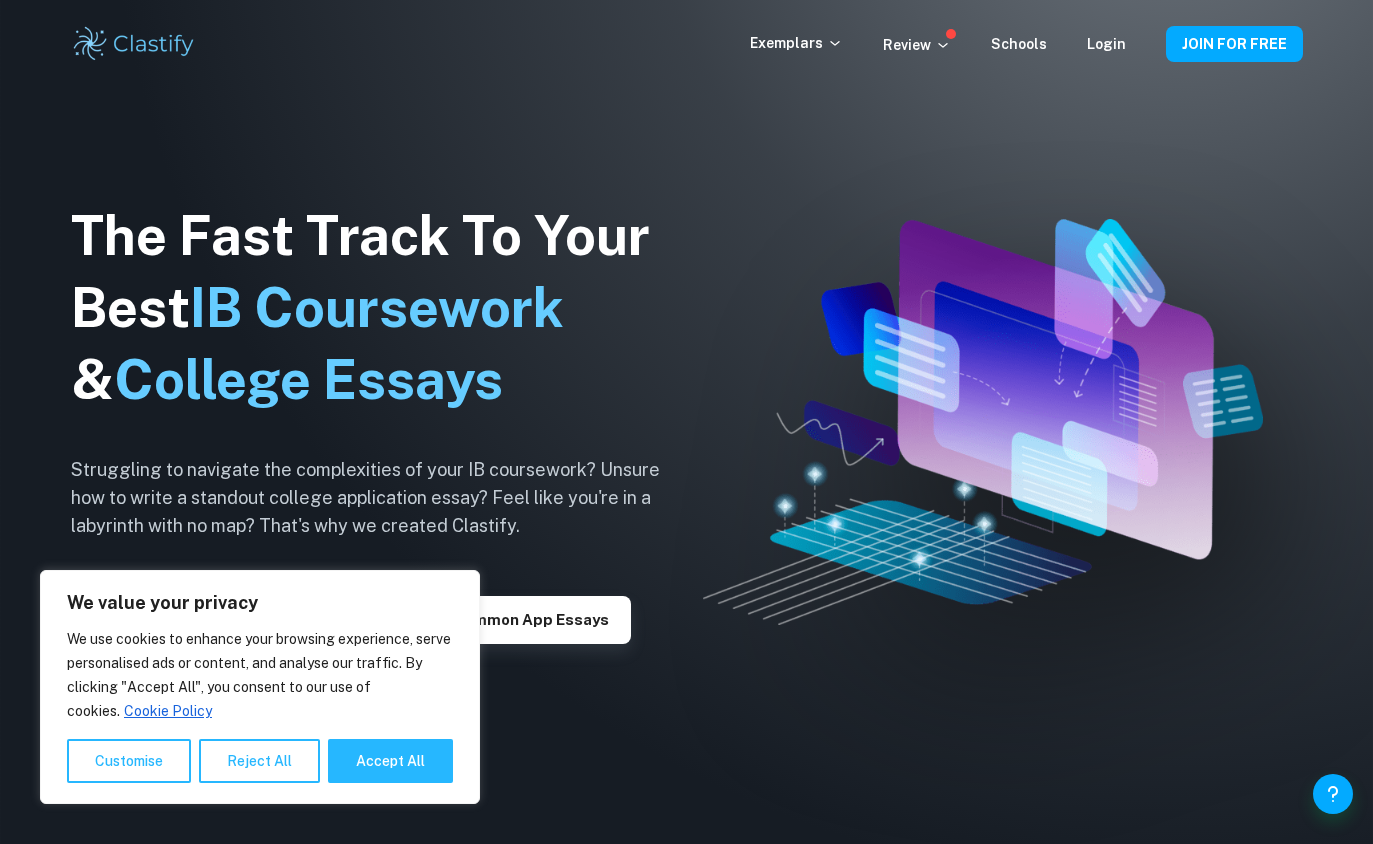 scroll, scrollTop: 0, scrollLeft: 0, axis: both 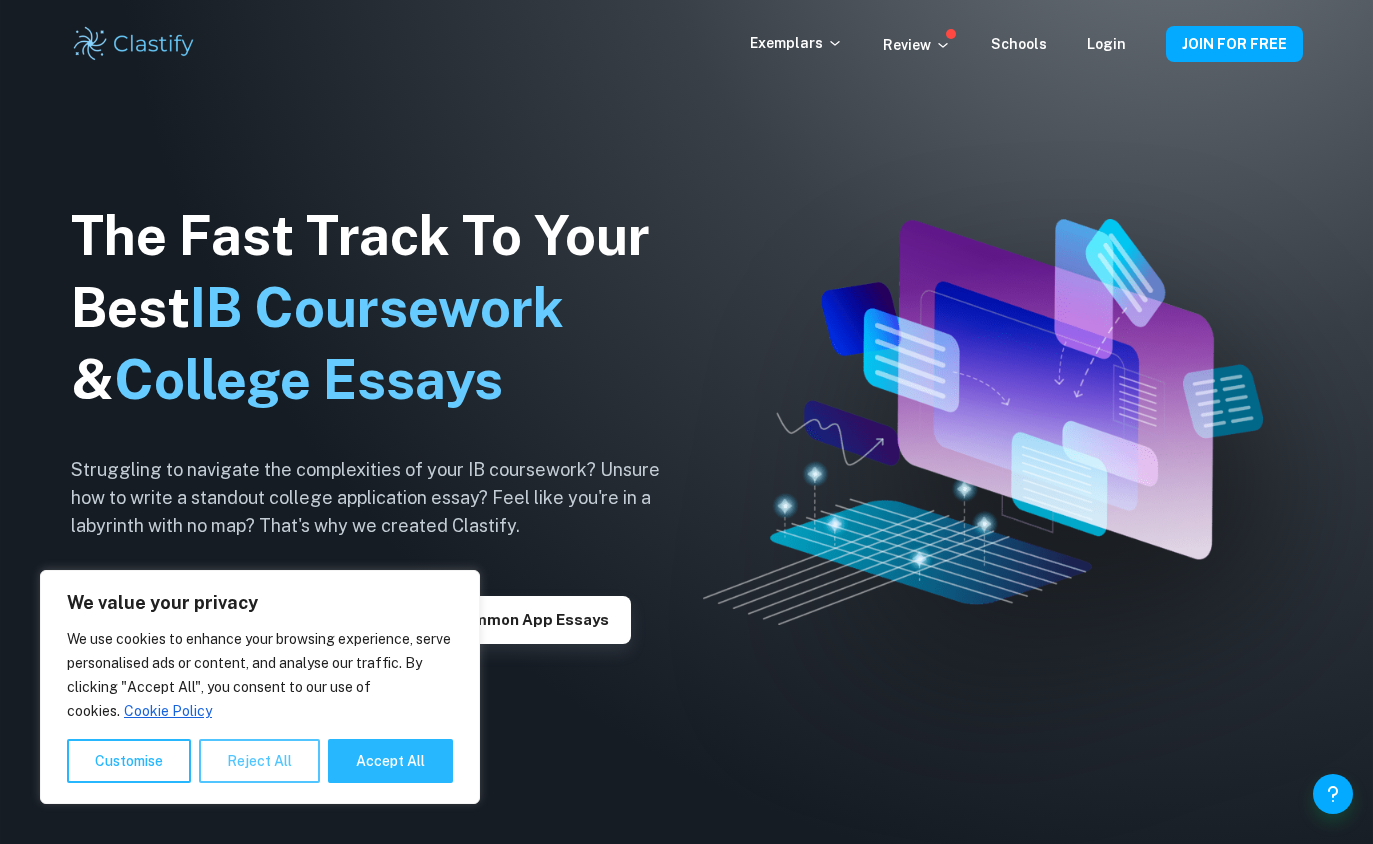 click on "Reject All" at bounding box center [259, 761] 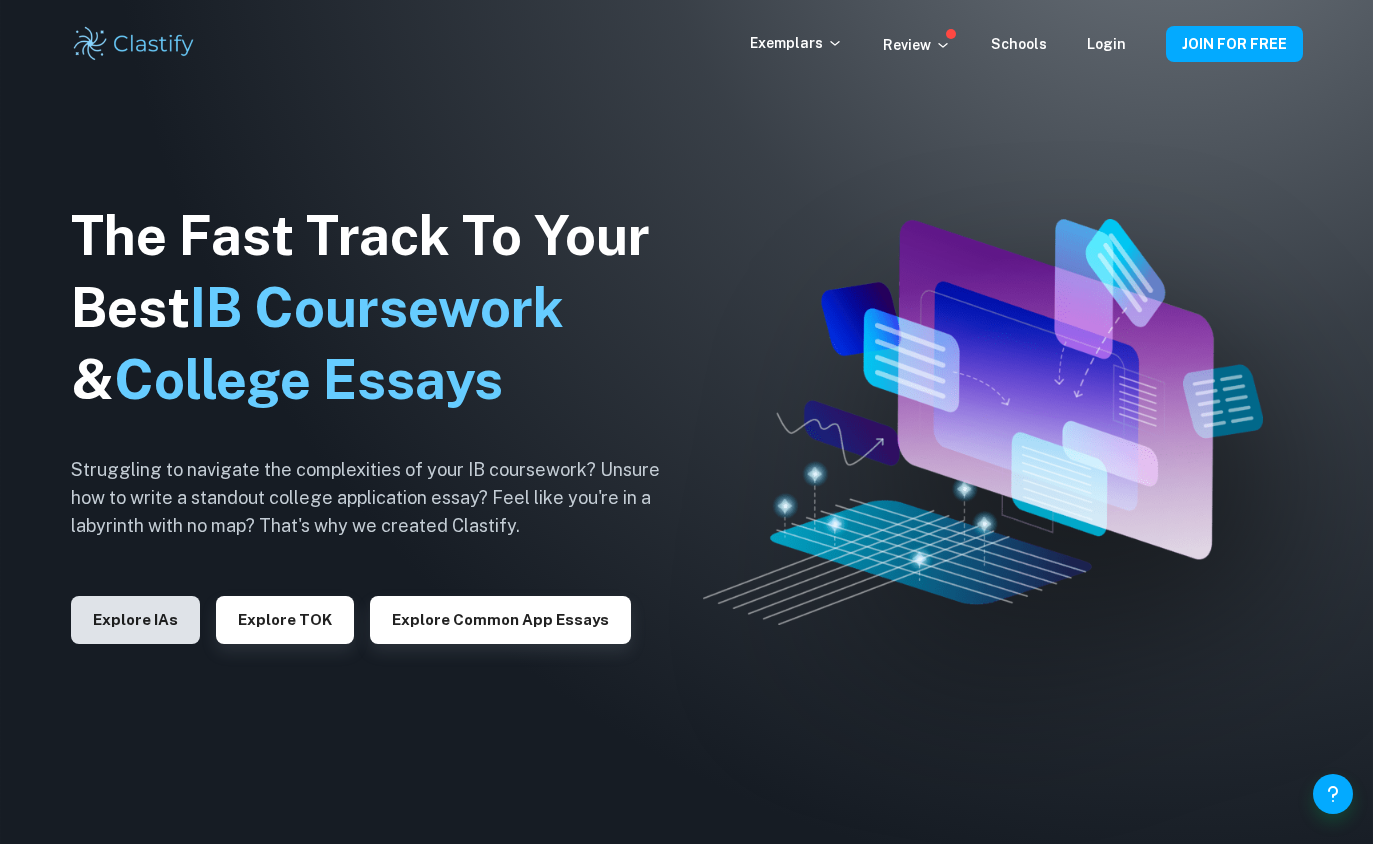 click on "Explore IAs" at bounding box center [135, 620] 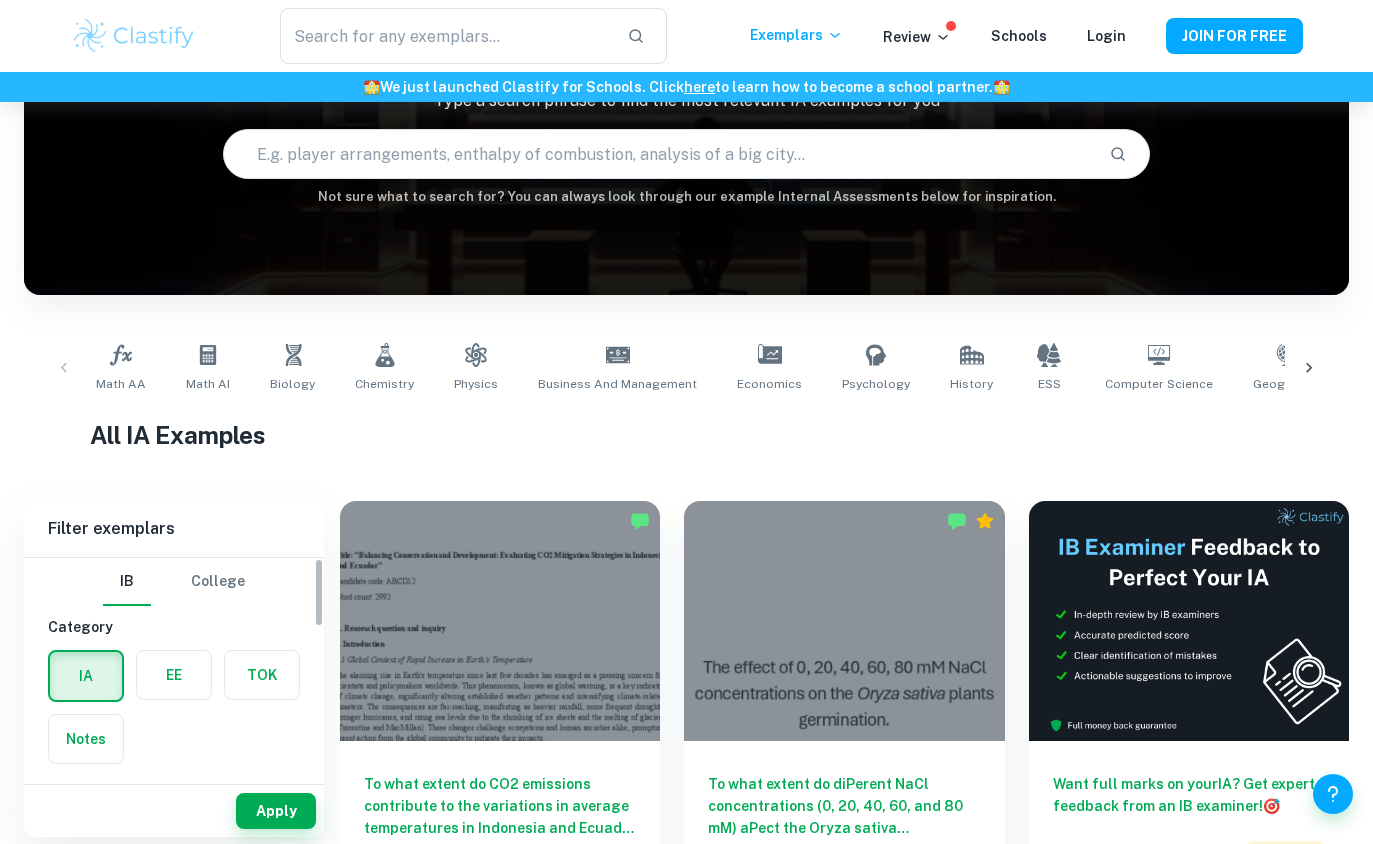 scroll, scrollTop: 176, scrollLeft: 0, axis: vertical 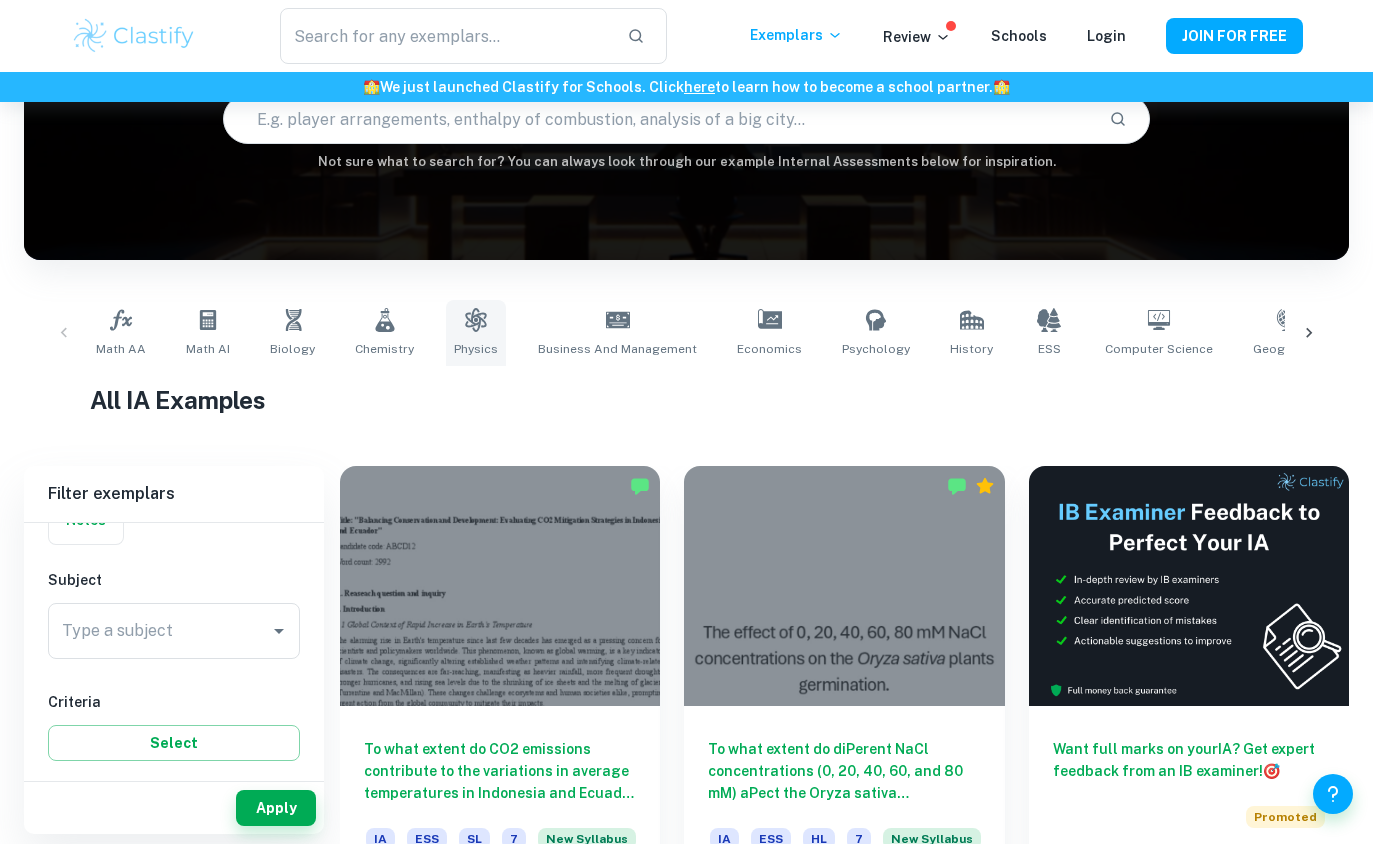 click on "Physics" at bounding box center [476, 349] 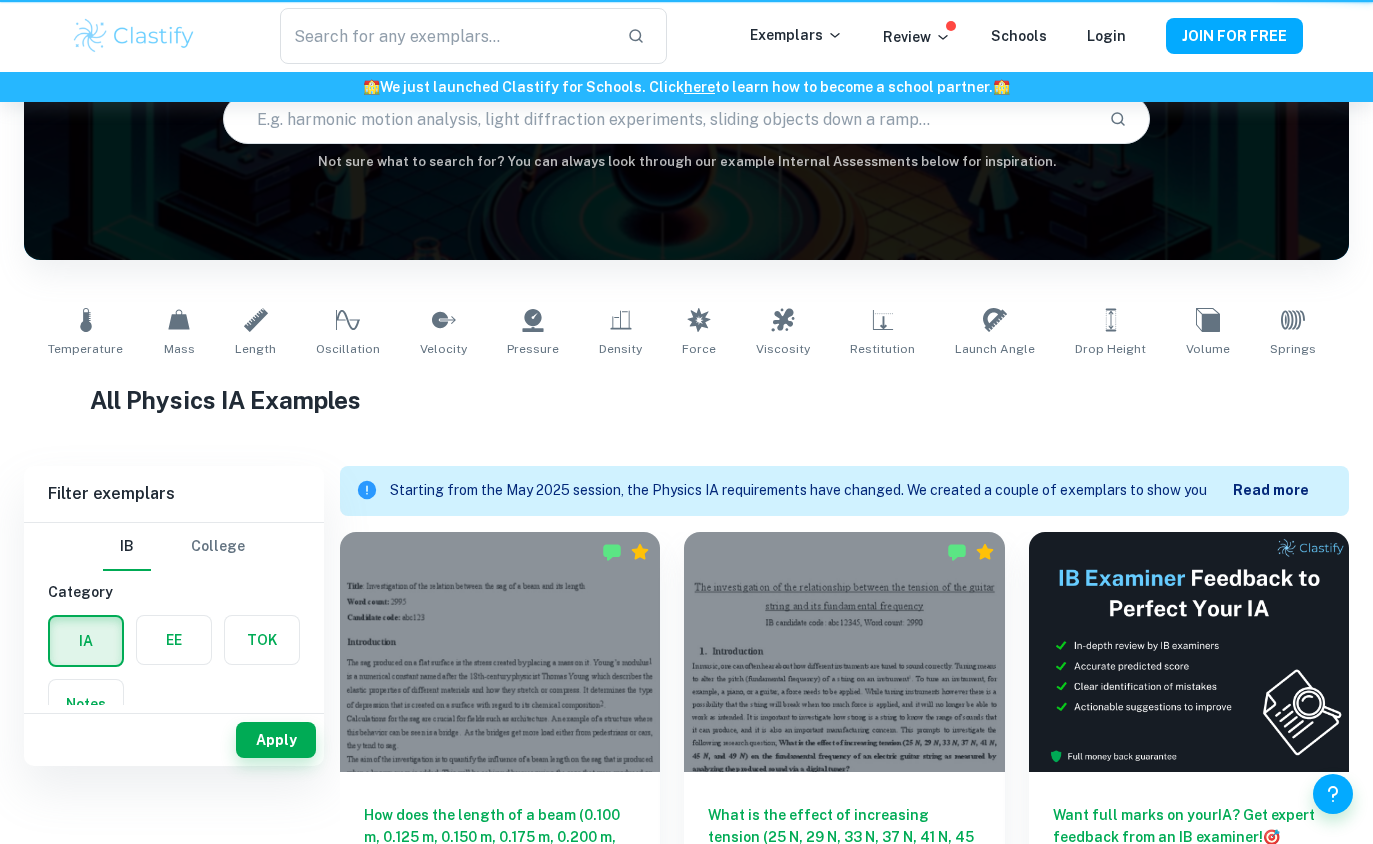 type on "Physics" 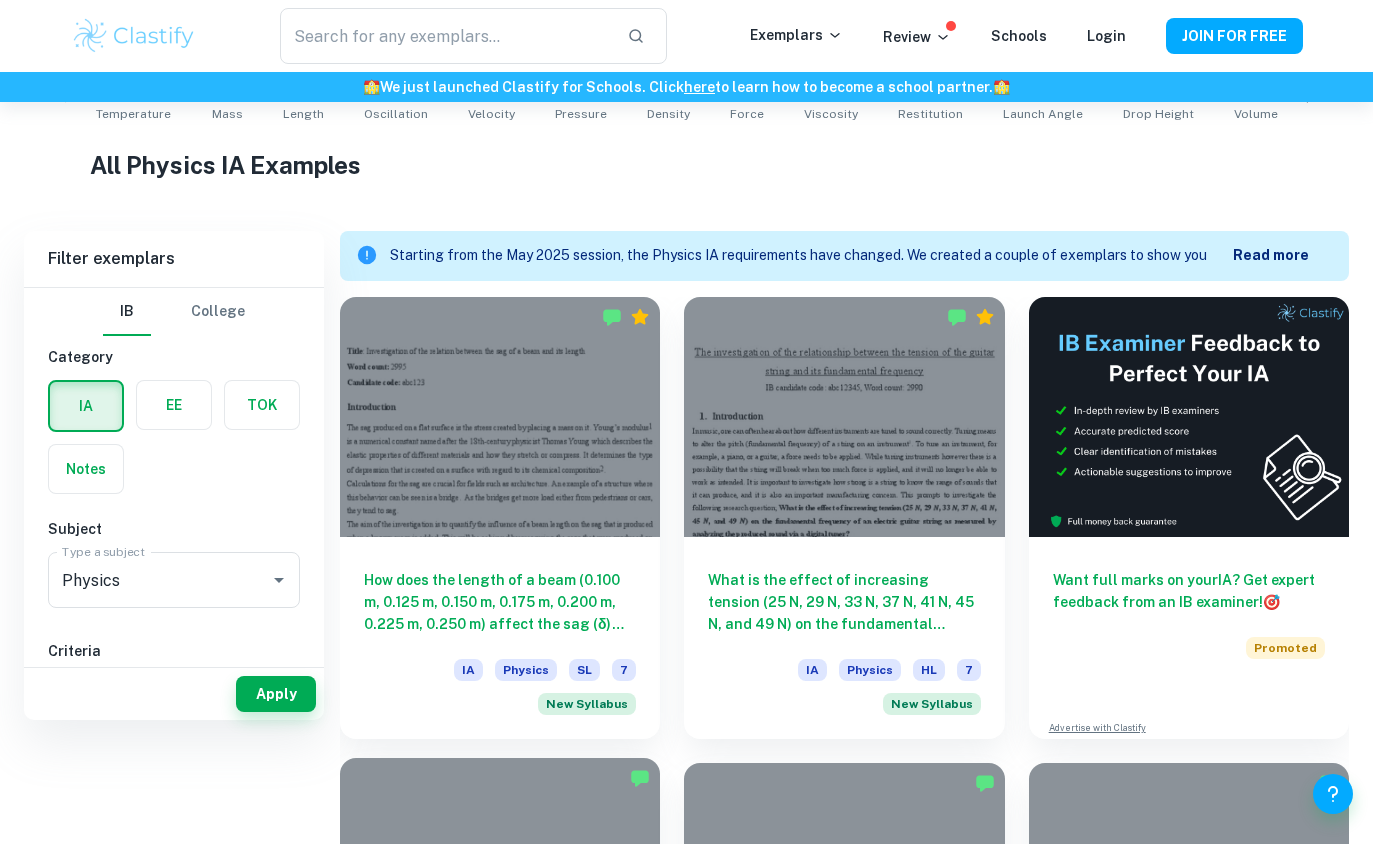 scroll, scrollTop: 453, scrollLeft: 0, axis: vertical 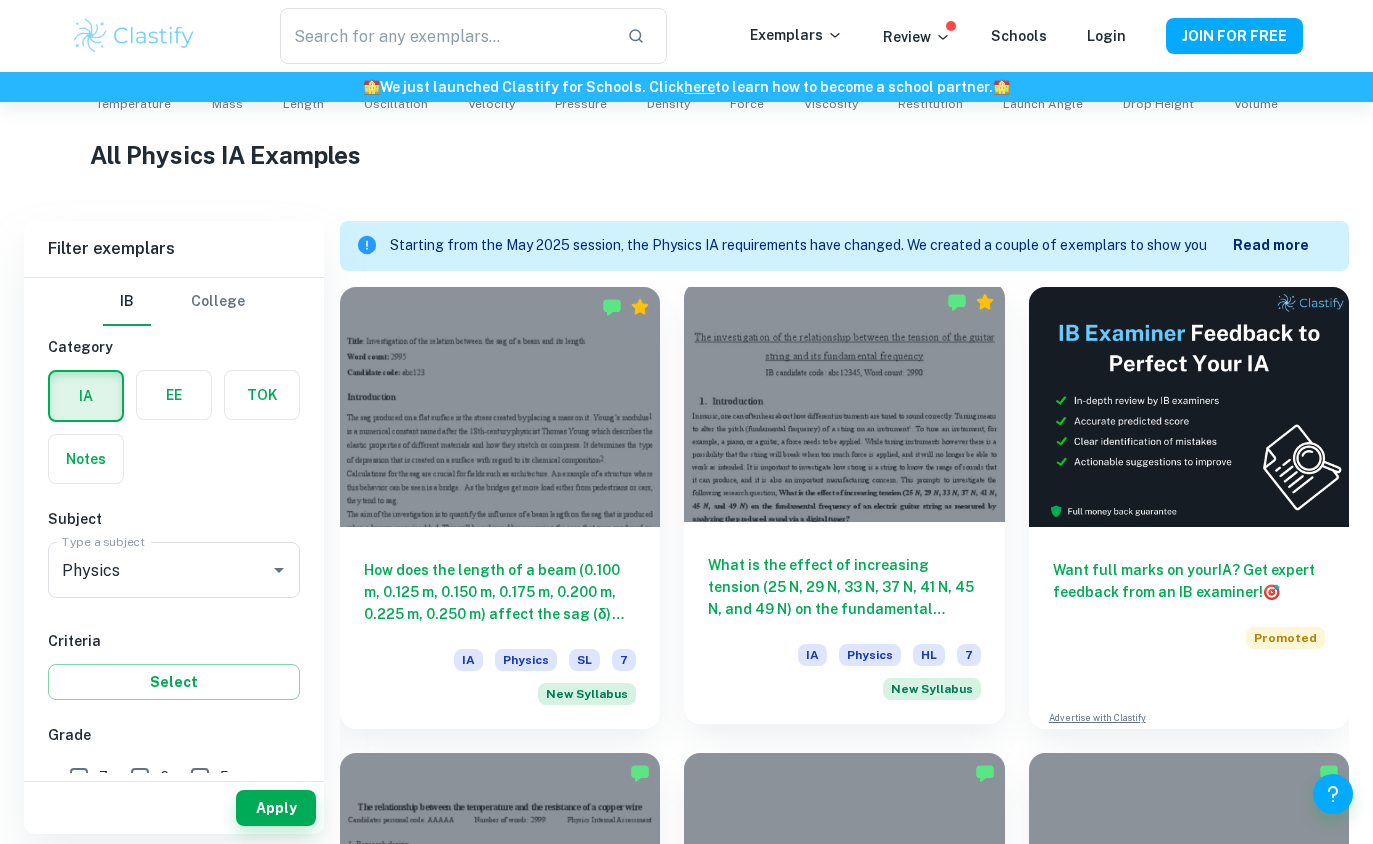 click on "What is the effect of increasing tension (25 N, 29 N, 33 N, 37 N, 41 N, 45 N, and 49 N) on the fundamental frequency of an electric guitar string as measured by analyzing the produced sound via a digital tuner? IA Physics HL 7 New Syllabus" at bounding box center (844, 623) 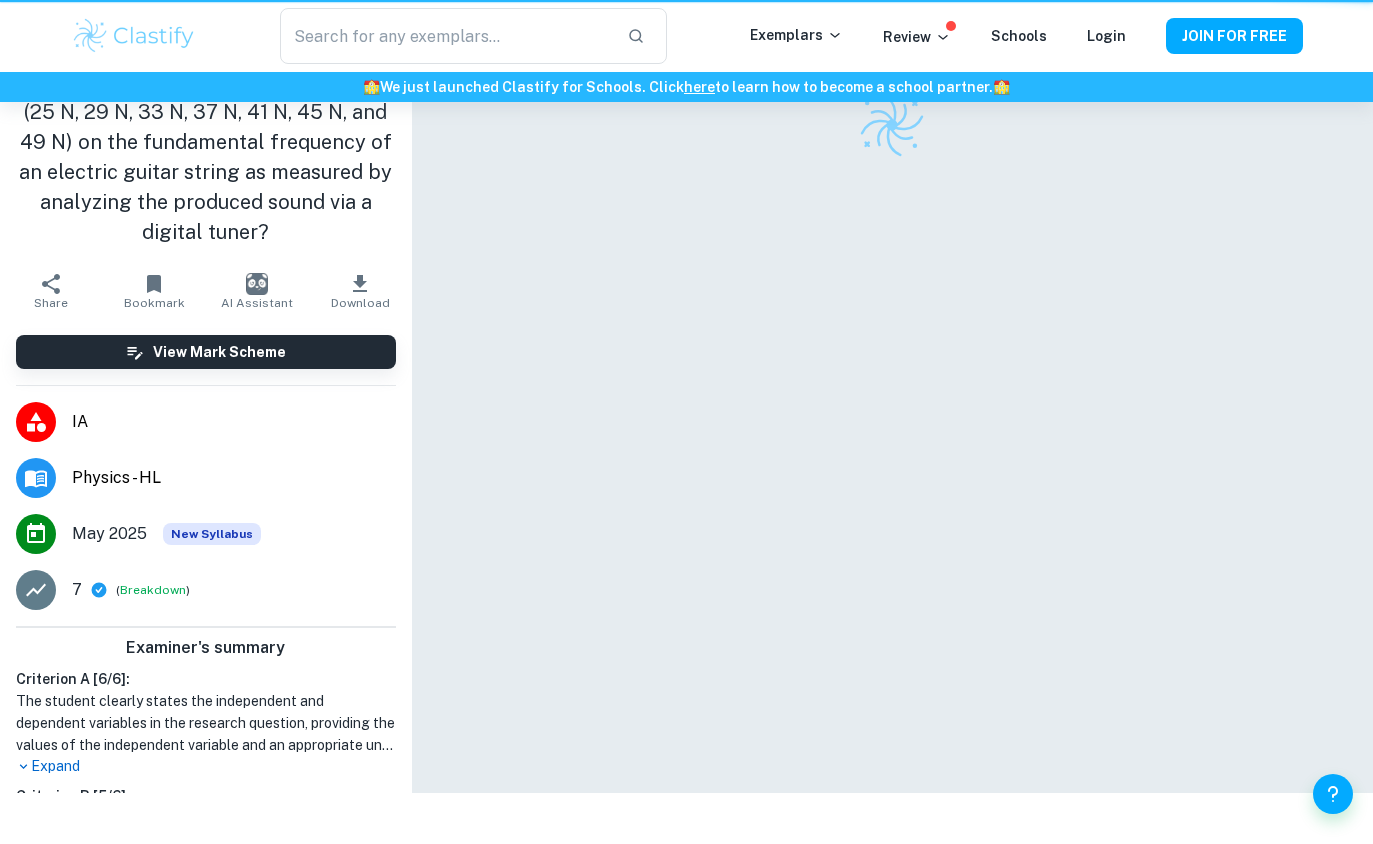 scroll, scrollTop: 0, scrollLeft: 0, axis: both 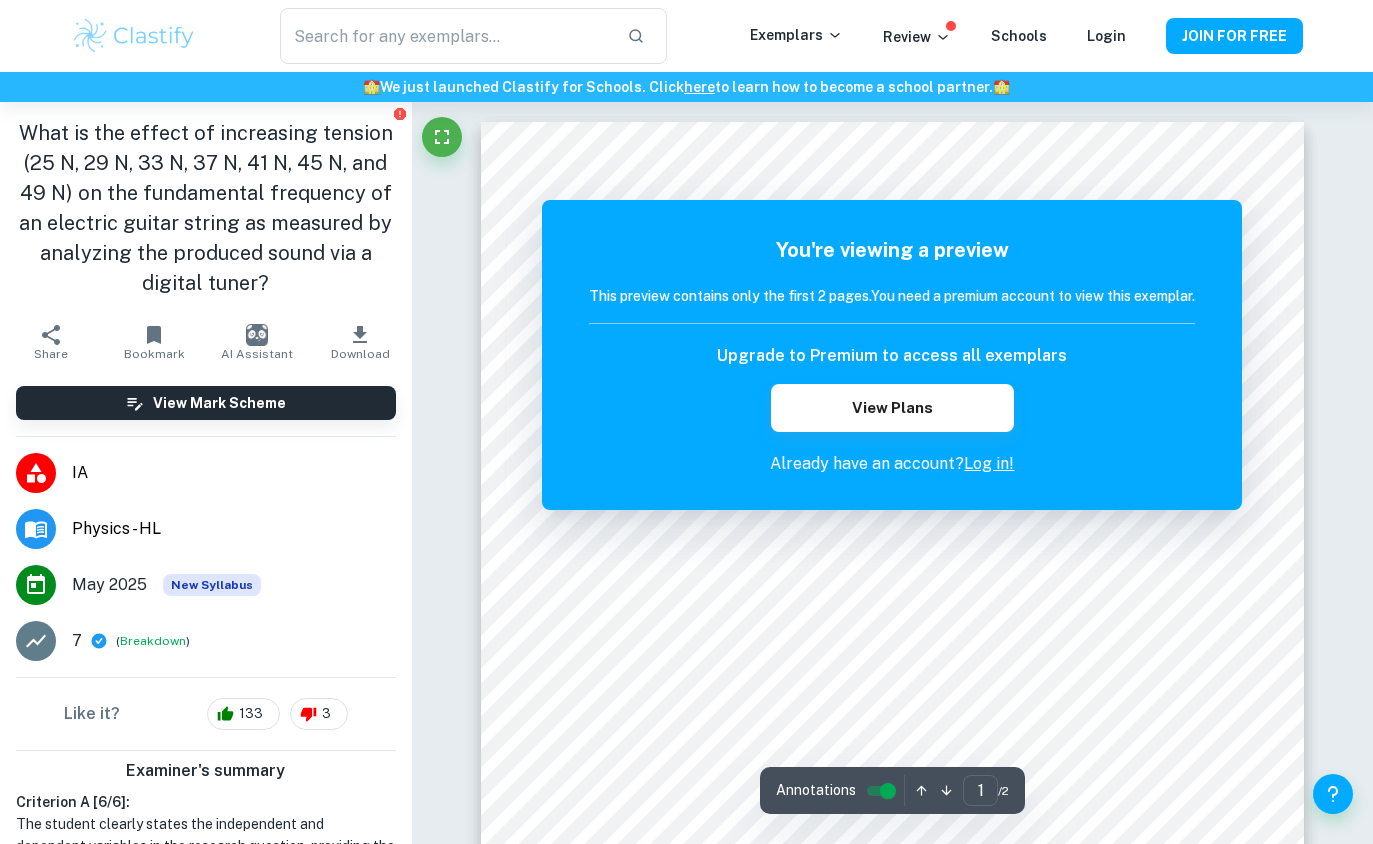 click on "Correct Criterion A The student clearly states the independent and dependent variables in the research question or two correlated variables (if applicable) Comment The research question clearly states that the independent variable (explanatory variable, which will be manipulated) is the tension and the dependent (response) variable is the fundamental frequency of a string. Additionally, the student states the values of the independent variable which will be tested in the experimental procedure, alongside an appropriate unit (N) Written by Susan Ask Clai Correct Criterion A The student describes in the posed research question the method of analysis conducted Comment The student clearly states that the relationship between the tension and the fundamental frequency of an electric guitar string will be measured "by analyzing the produced sound via a digital tuner" Written by Susan Ask Clai Correct Criterion A Comment Written by Susan Ask Clai Correct Criterion A Comment Written by Susan Ask Clai Correct Comment" at bounding box center [892, 1351] 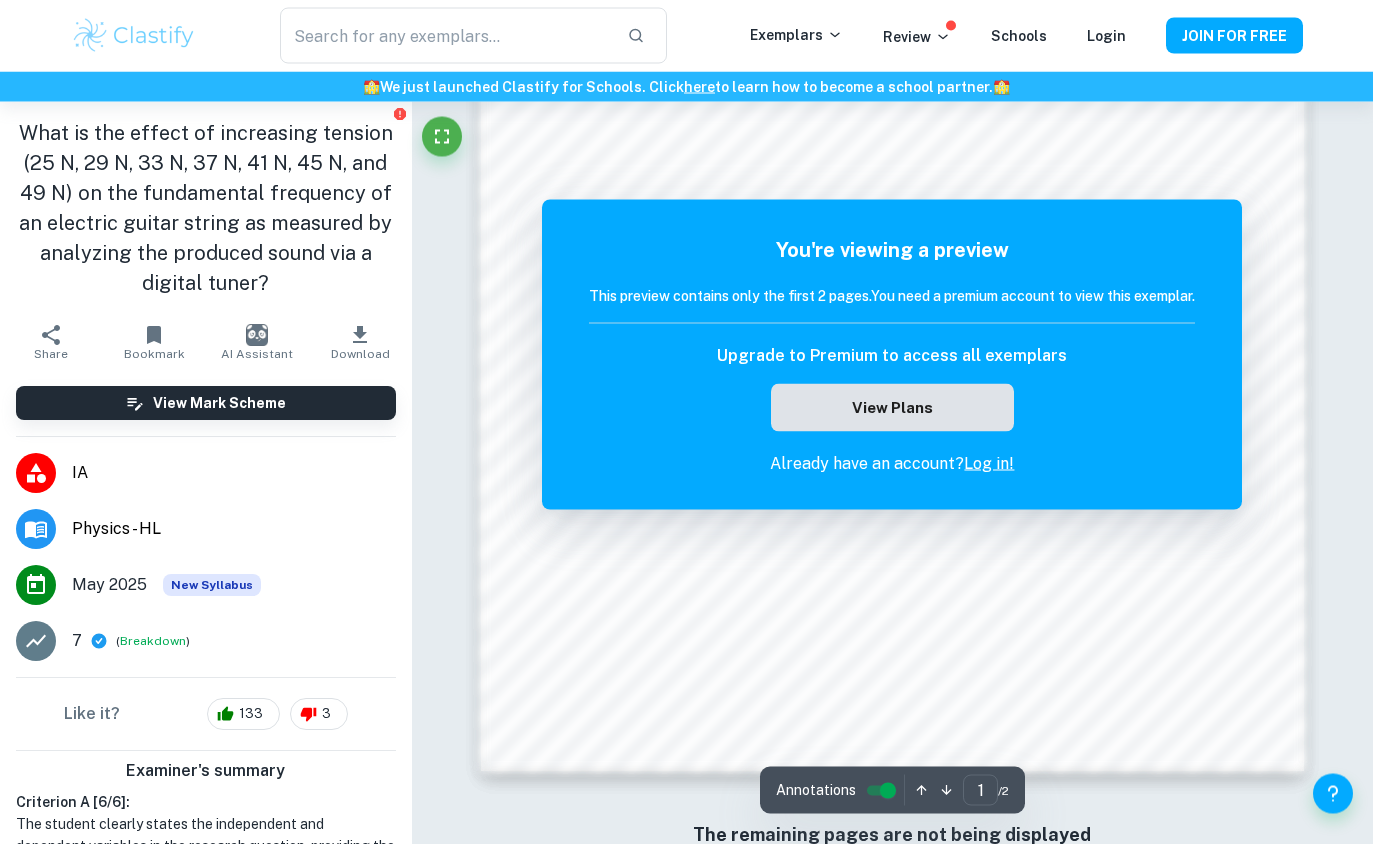 scroll, scrollTop: 1690, scrollLeft: 0, axis: vertical 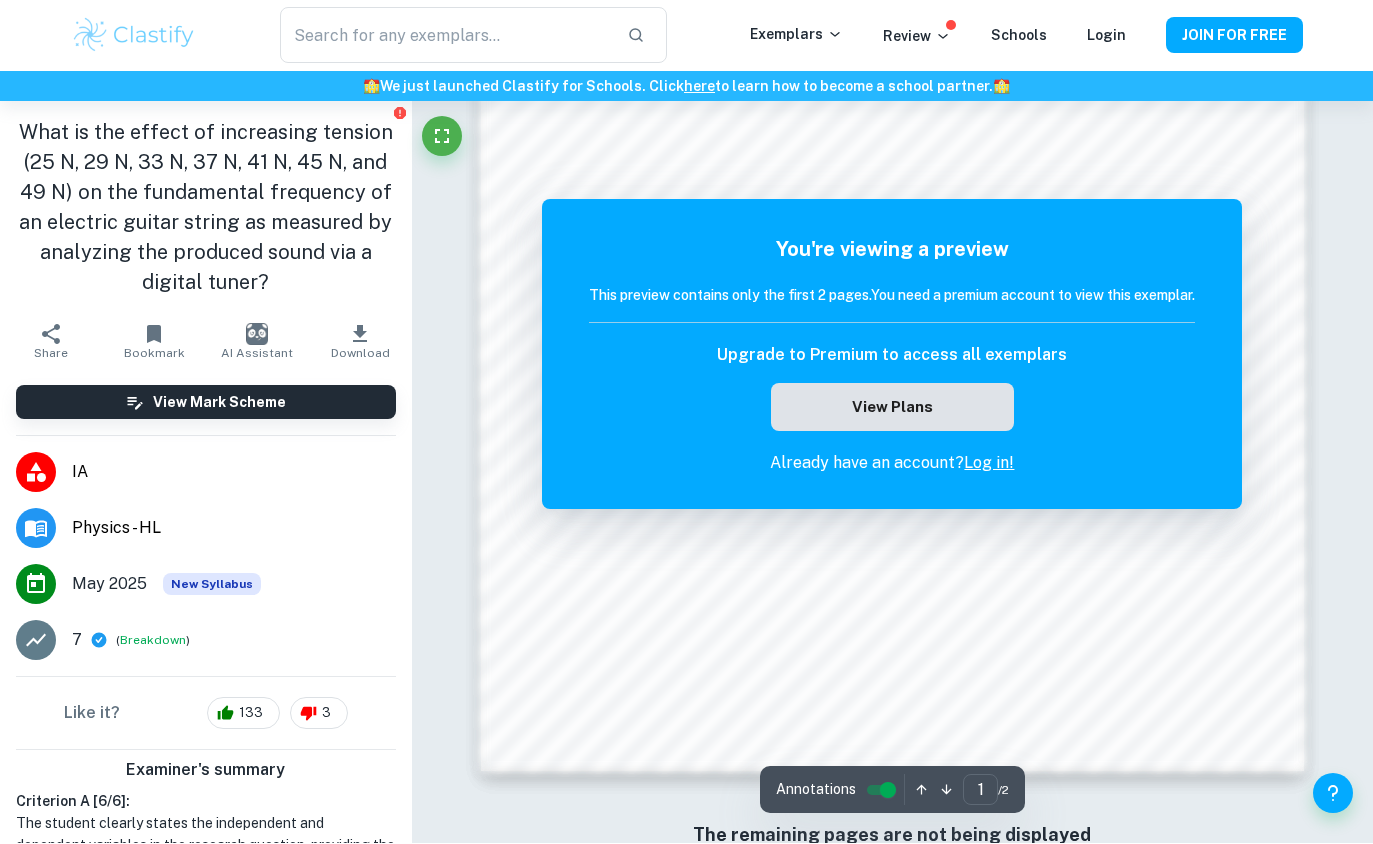 click on "View Plans" at bounding box center [892, 408] 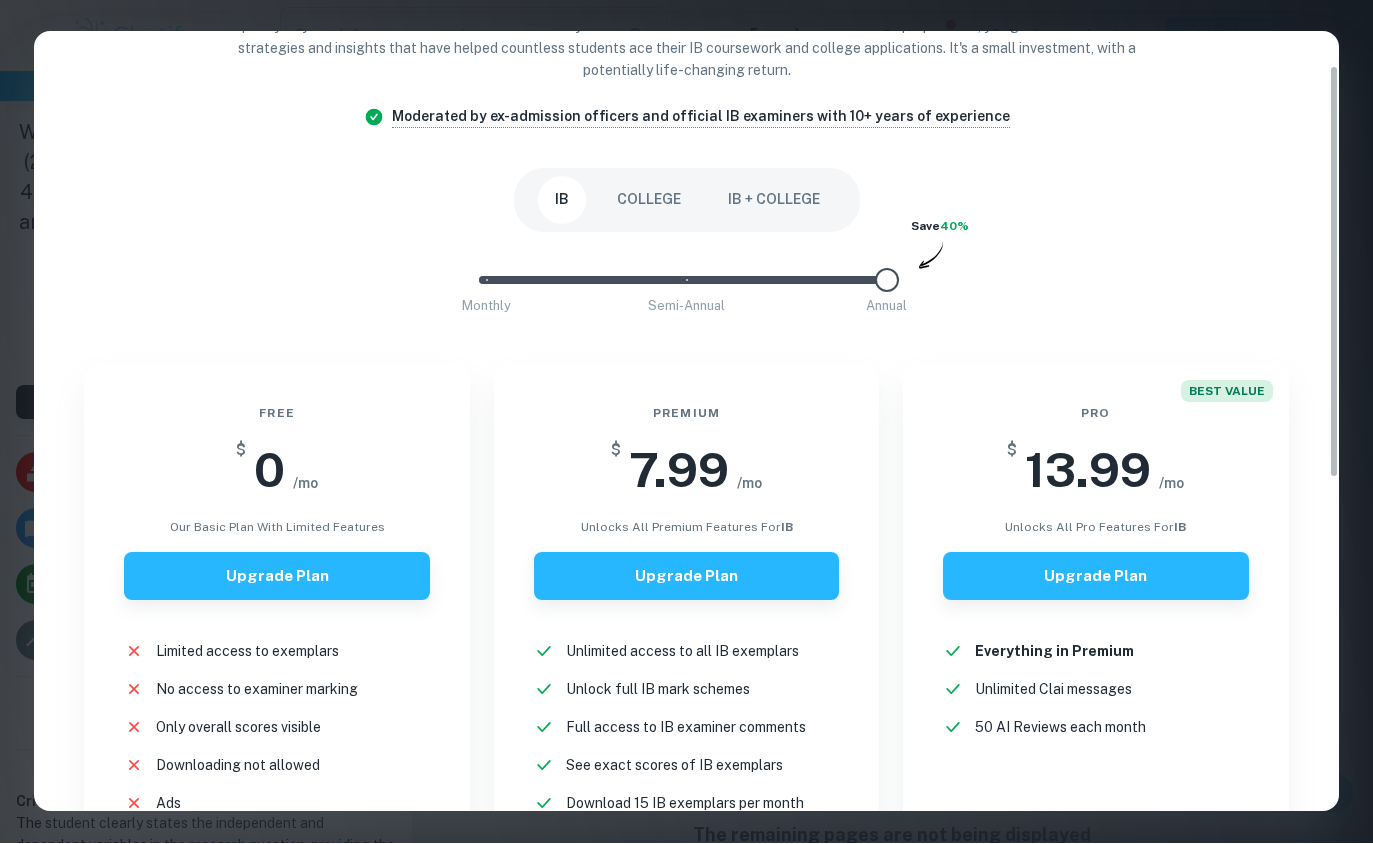 scroll, scrollTop: 140, scrollLeft: 0, axis: vertical 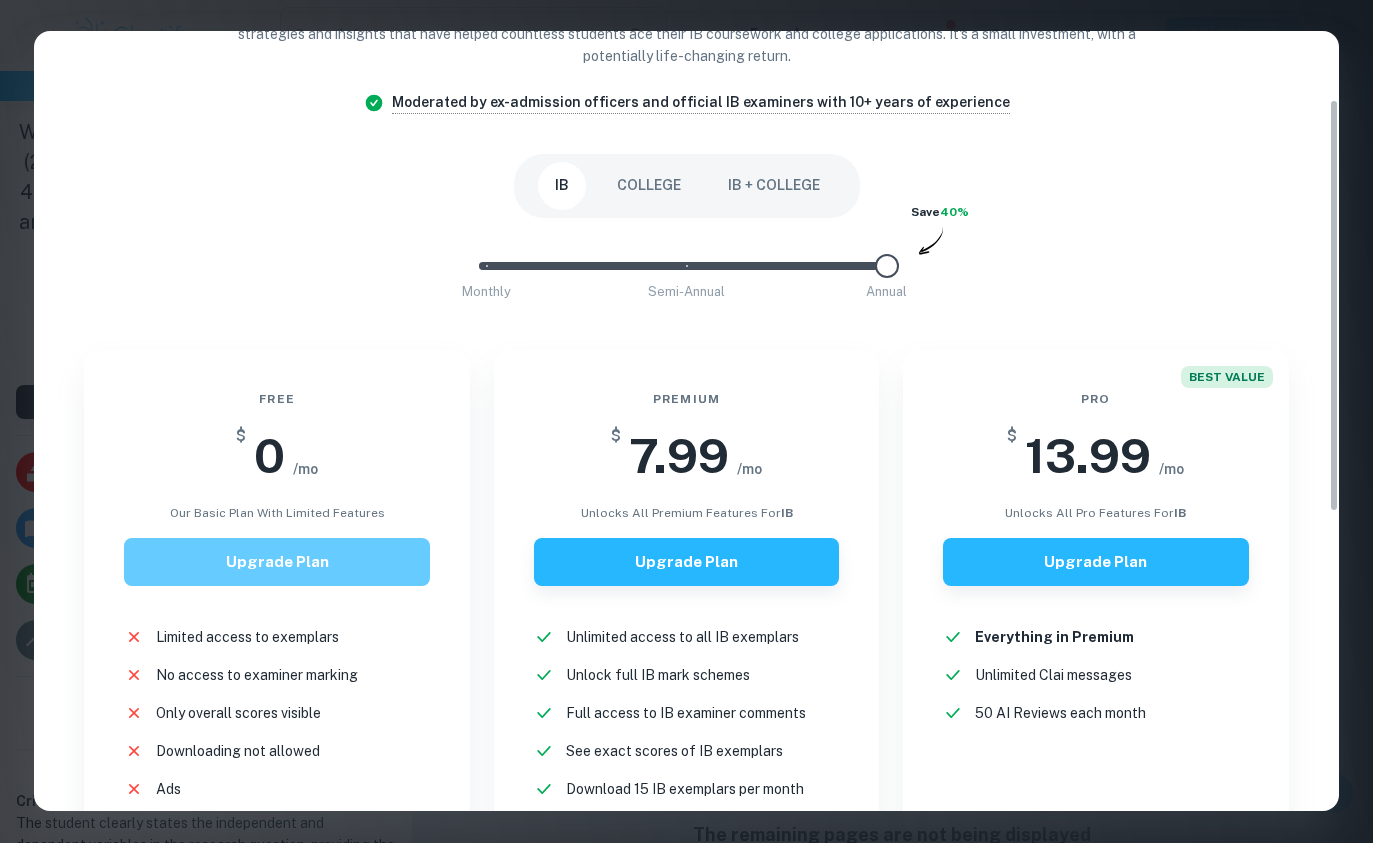 click on "Upgrade Plan" at bounding box center [276, 563] 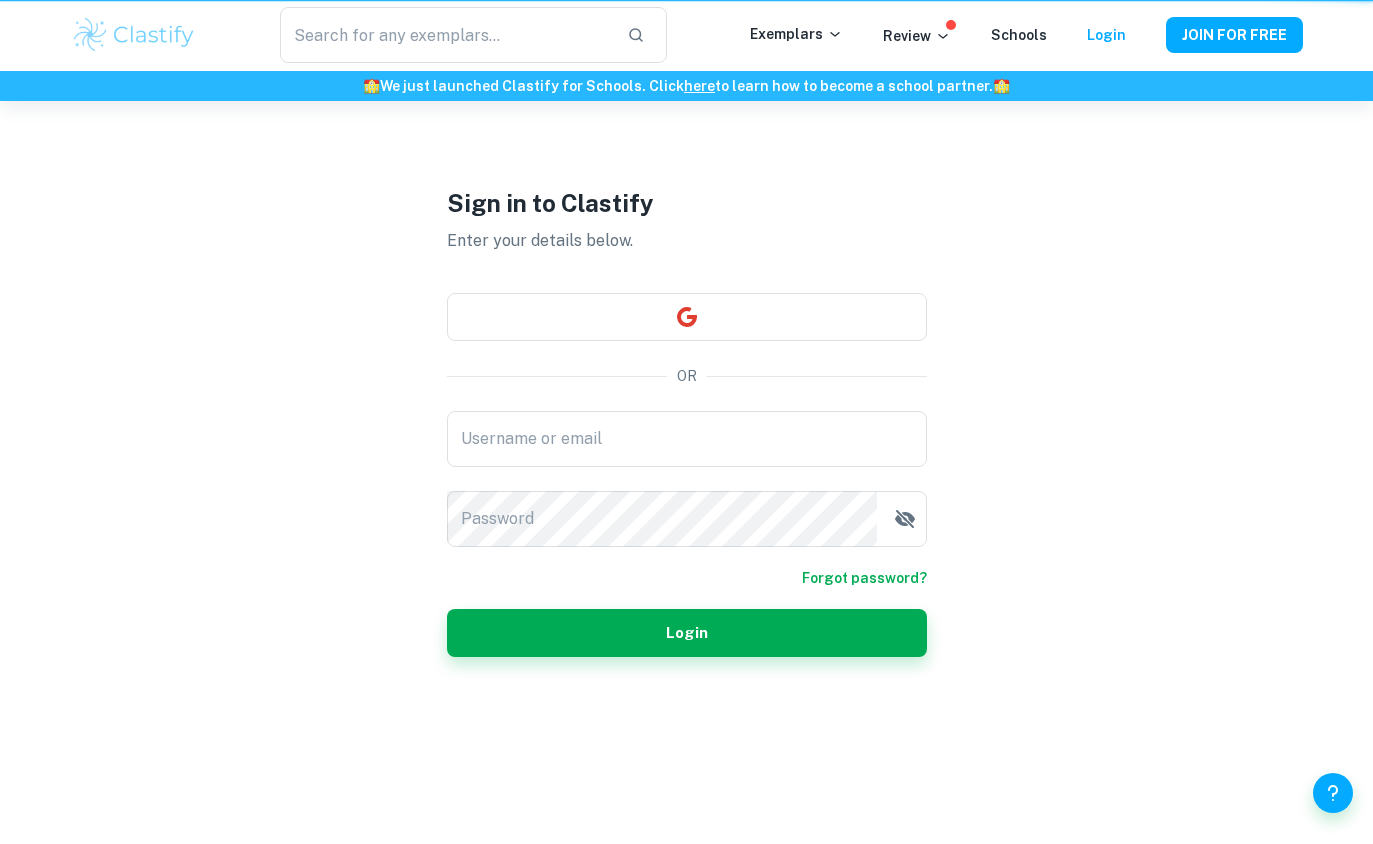 scroll, scrollTop: 0, scrollLeft: 0, axis: both 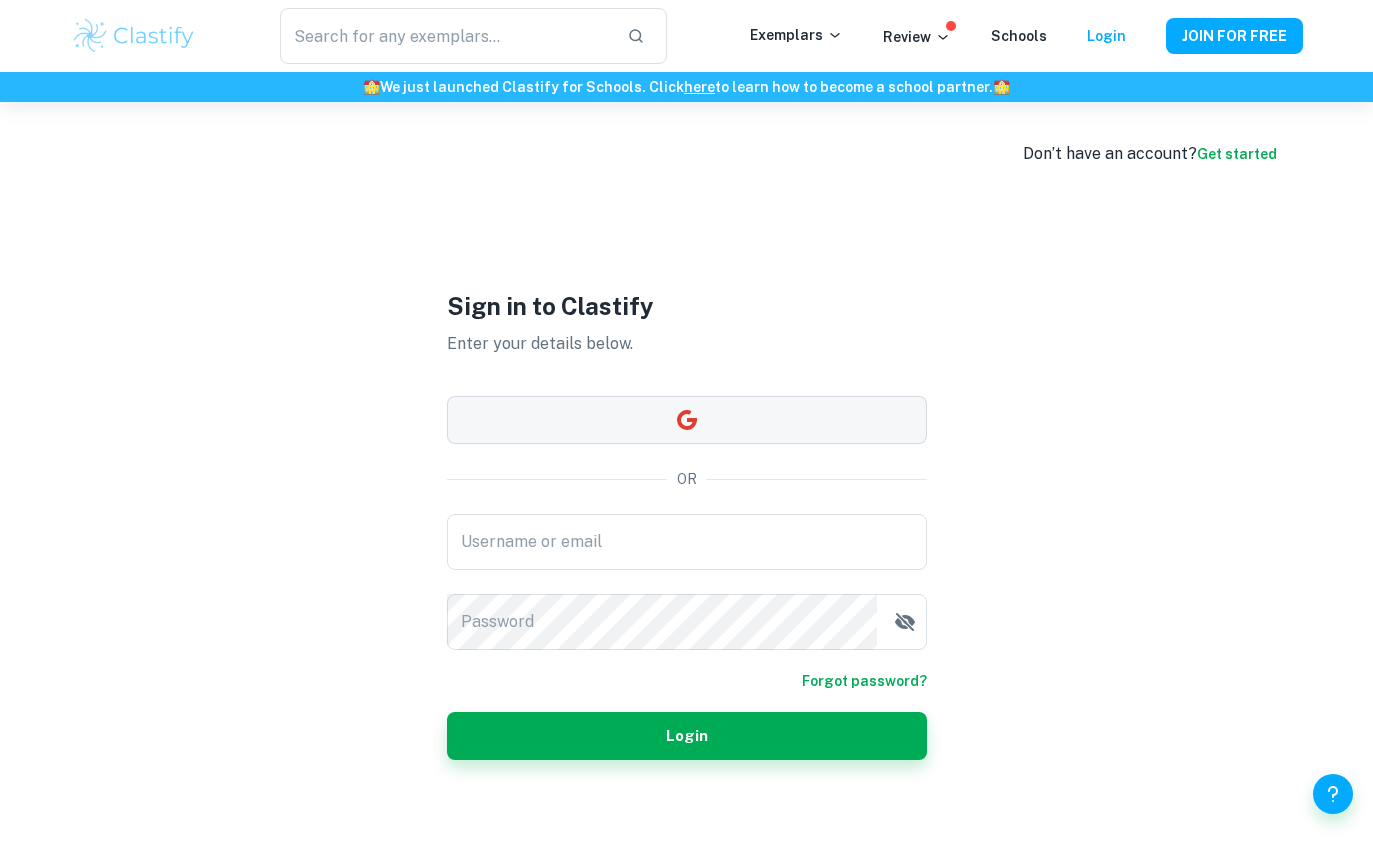 click at bounding box center (687, 420) 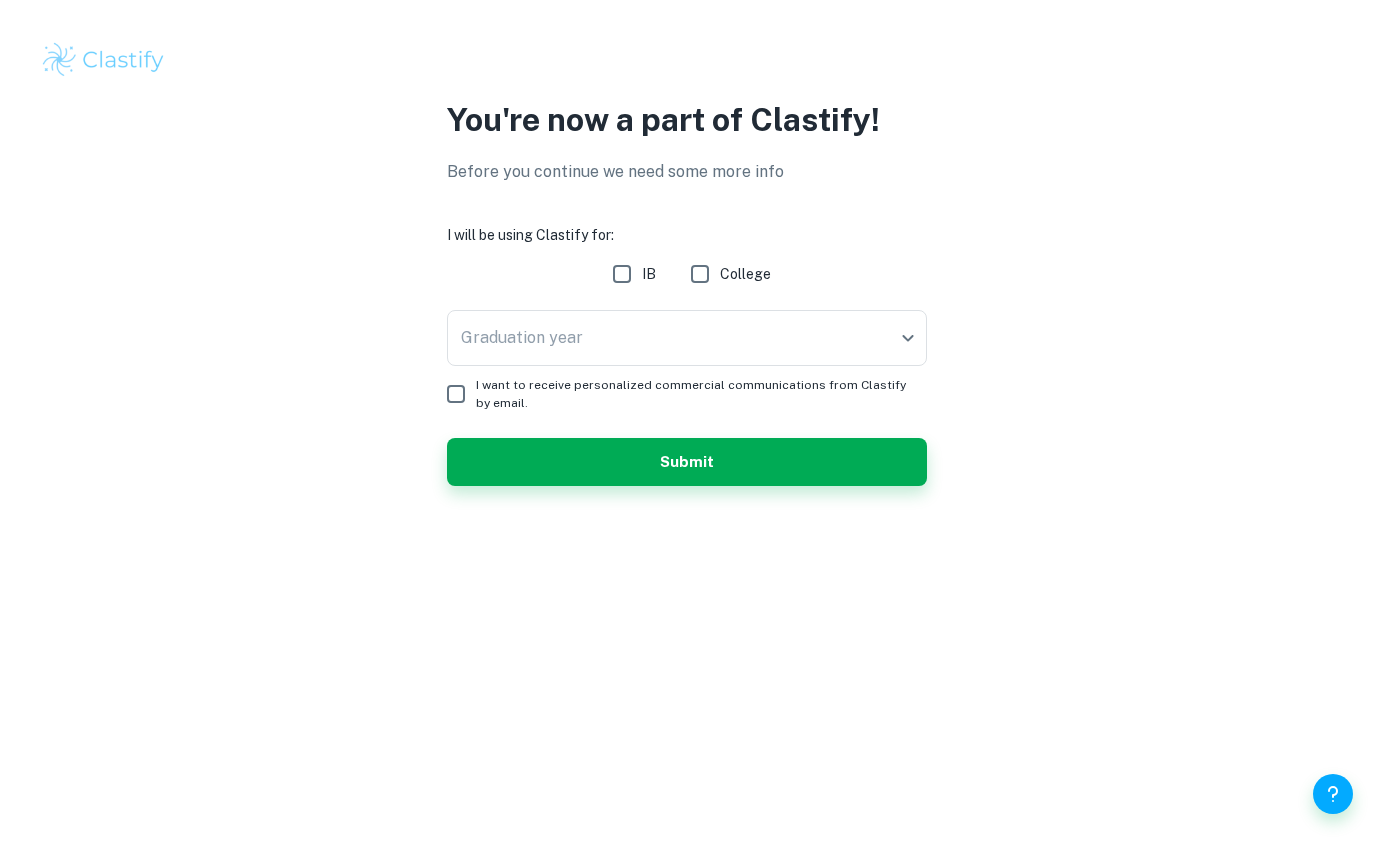 scroll, scrollTop: 0, scrollLeft: 0, axis: both 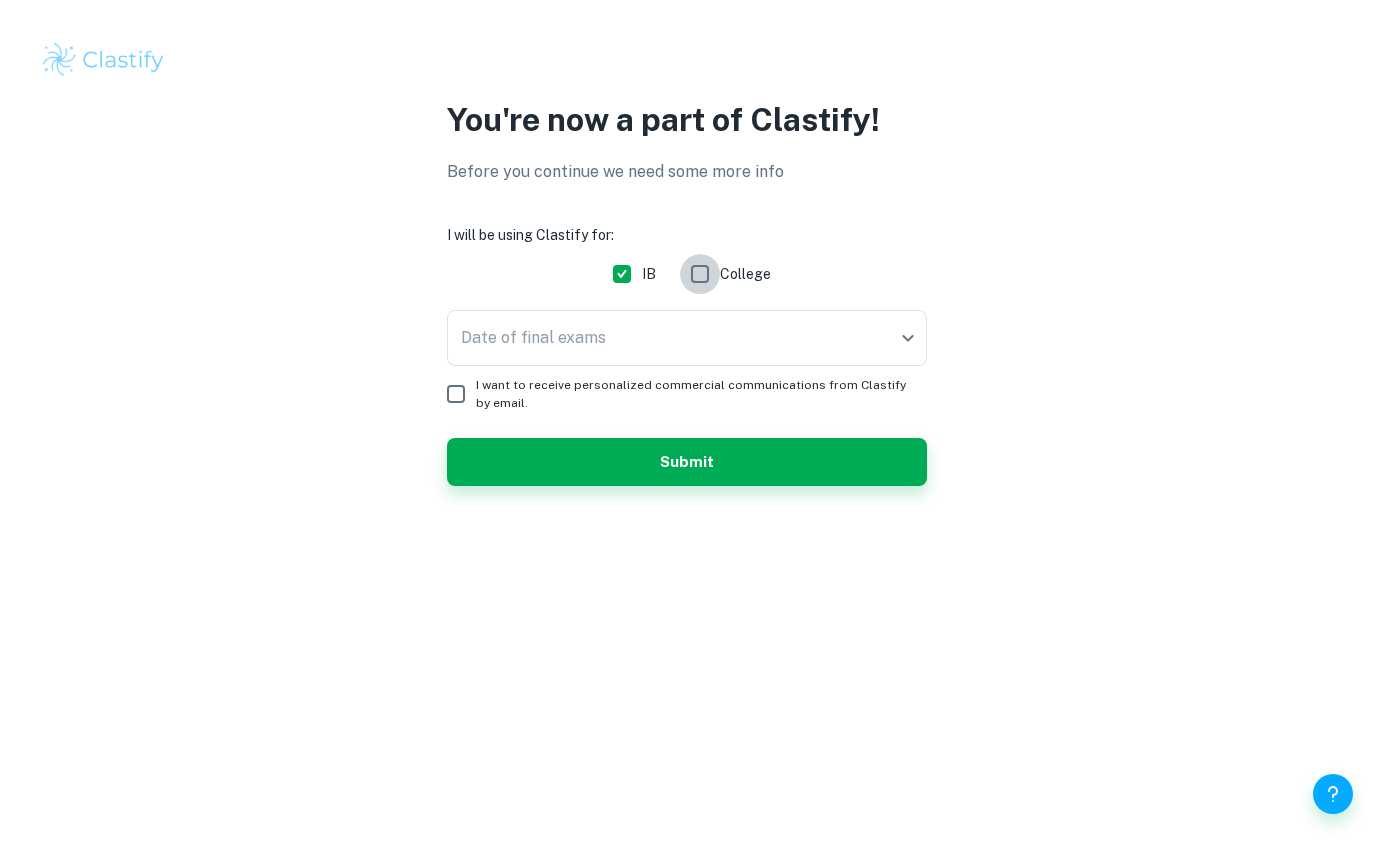 click on "College" at bounding box center [700, 274] 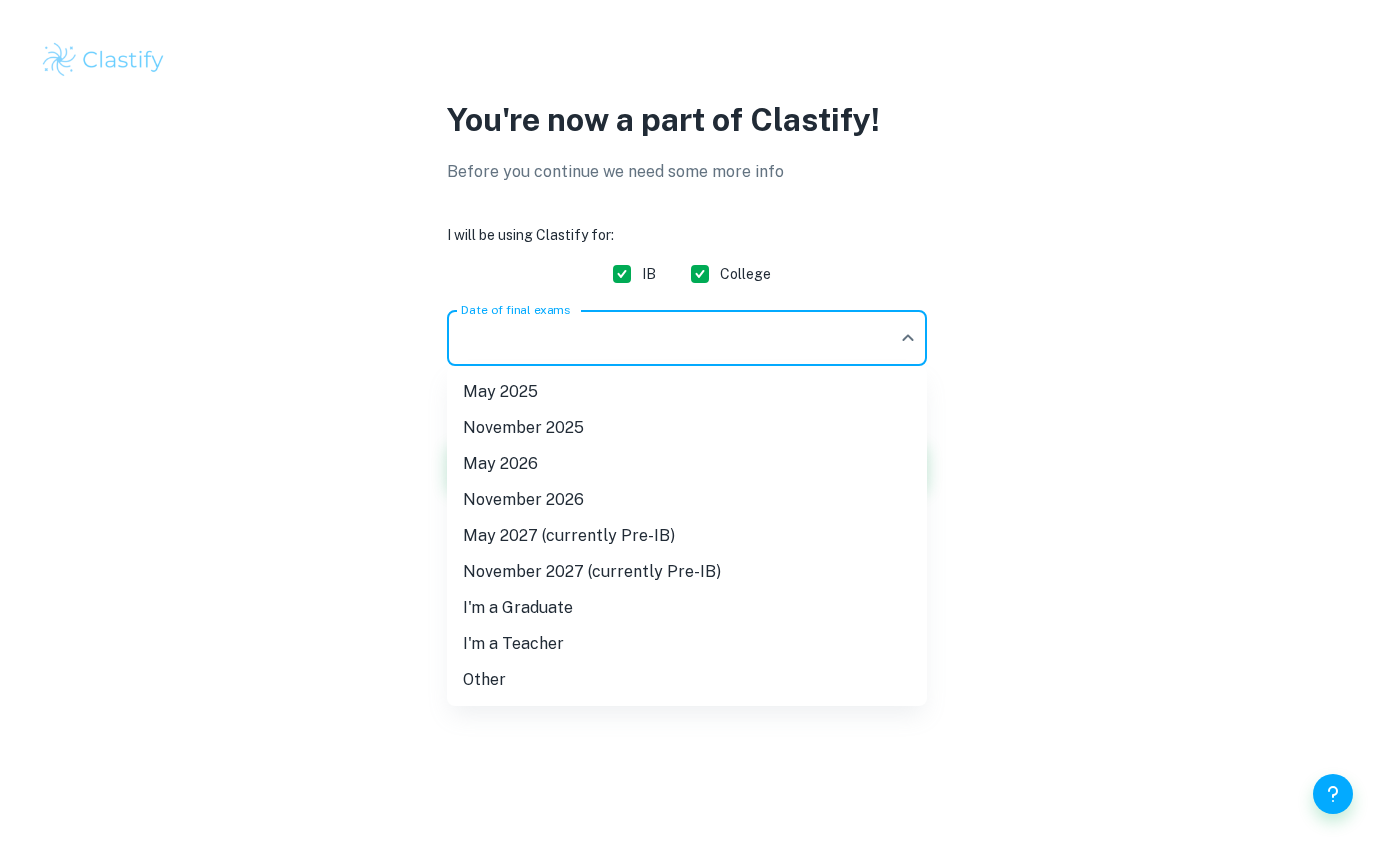 click on "We value your privacy We use cookies to enhance your browsing experience, serve personalised ads or content, and analyse our traffic. By clicking "Accept All", you consent to our use of cookies.   Cookie Policy Customise   Reject All   Accept All   Customise Consent Preferences   We use cookies to help you navigate efficiently and perform certain functions. You will find detailed information about all cookies under each consent category below. The cookies that are categorised as "Necessary" are stored on your browser as they are essential for enabling the basic functionalities of the site. ...  Show more For more information on how Google's third-party cookies operate and handle your data, see:   Google Privacy Policy Necessary Always Active Necessary cookies are required to enable the basic features of this site, such as providing secure log-in or adjusting your consent preferences. These cookies do not store any personally identifiable data. Functional Analytics Performance Advertisement Uncategorised" at bounding box center (686, 422) 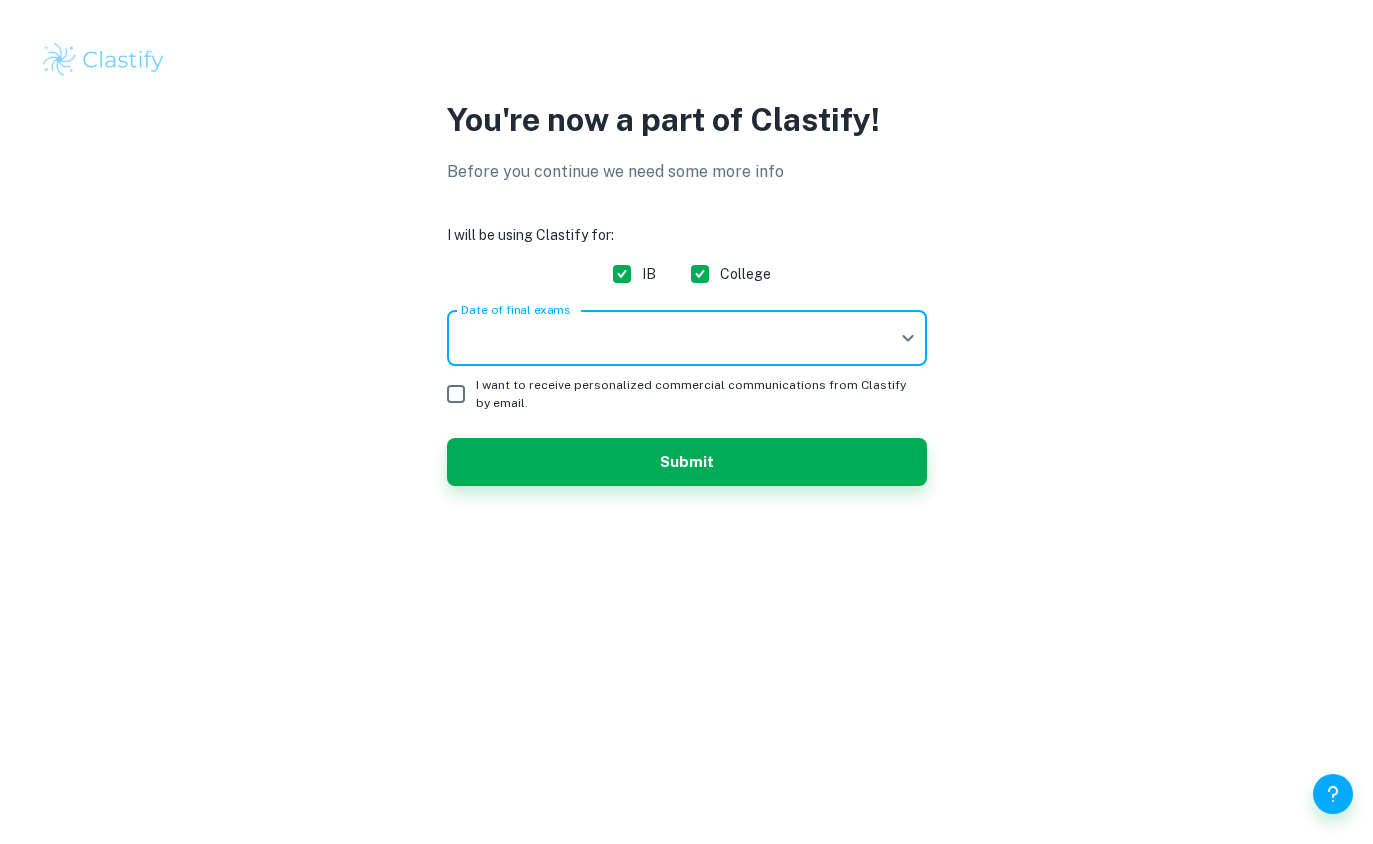click on "We value your privacy We use cookies to enhance your browsing experience, serve personalised ads or content, and analyse our traffic. By clicking "Accept All", you consent to our use of cookies.   Cookie Policy Customise   Reject All   Accept All   Customise Consent Preferences   We use cookies to help you navigate efficiently and perform certain functions. You will find detailed information about all cookies under each consent category below. The cookies that are categorised as "Necessary" are stored on your browser as they are essential for enabling the basic functionalities of the site. ...  Show more For more information on how Google's third-party cookies operate and handle your data, see:   Google Privacy Policy Necessary Always Active Necessary cookies are required to enable the basic features of this site, such as providing secure log-in or adjusting your consent preferences. These cookies do not store any personally identifiable data. Functional Analytics Performance Advertisement Uncategorised" at bounding box center [686, 422] 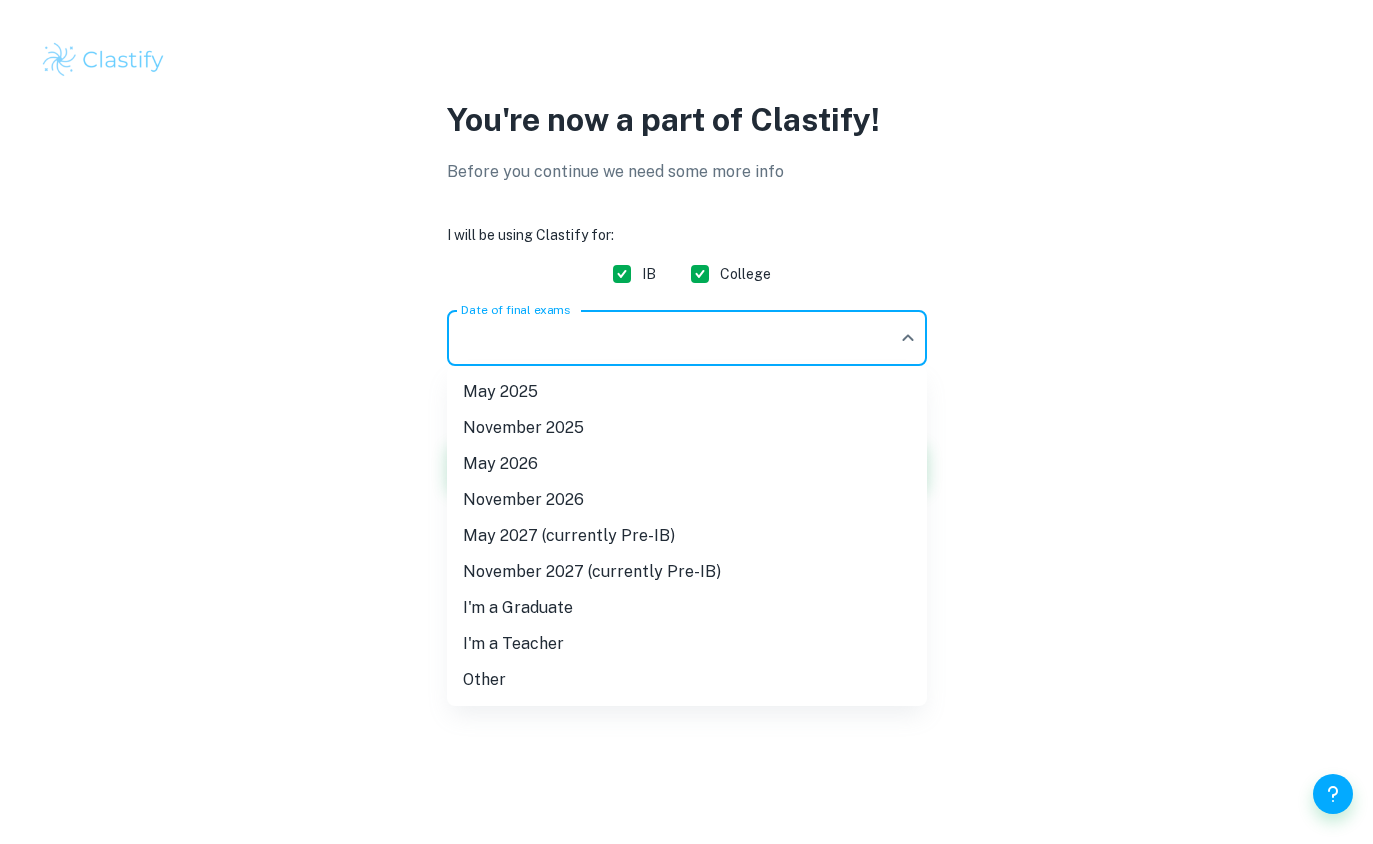click on "November 2025" at bounding box center [687, 428] 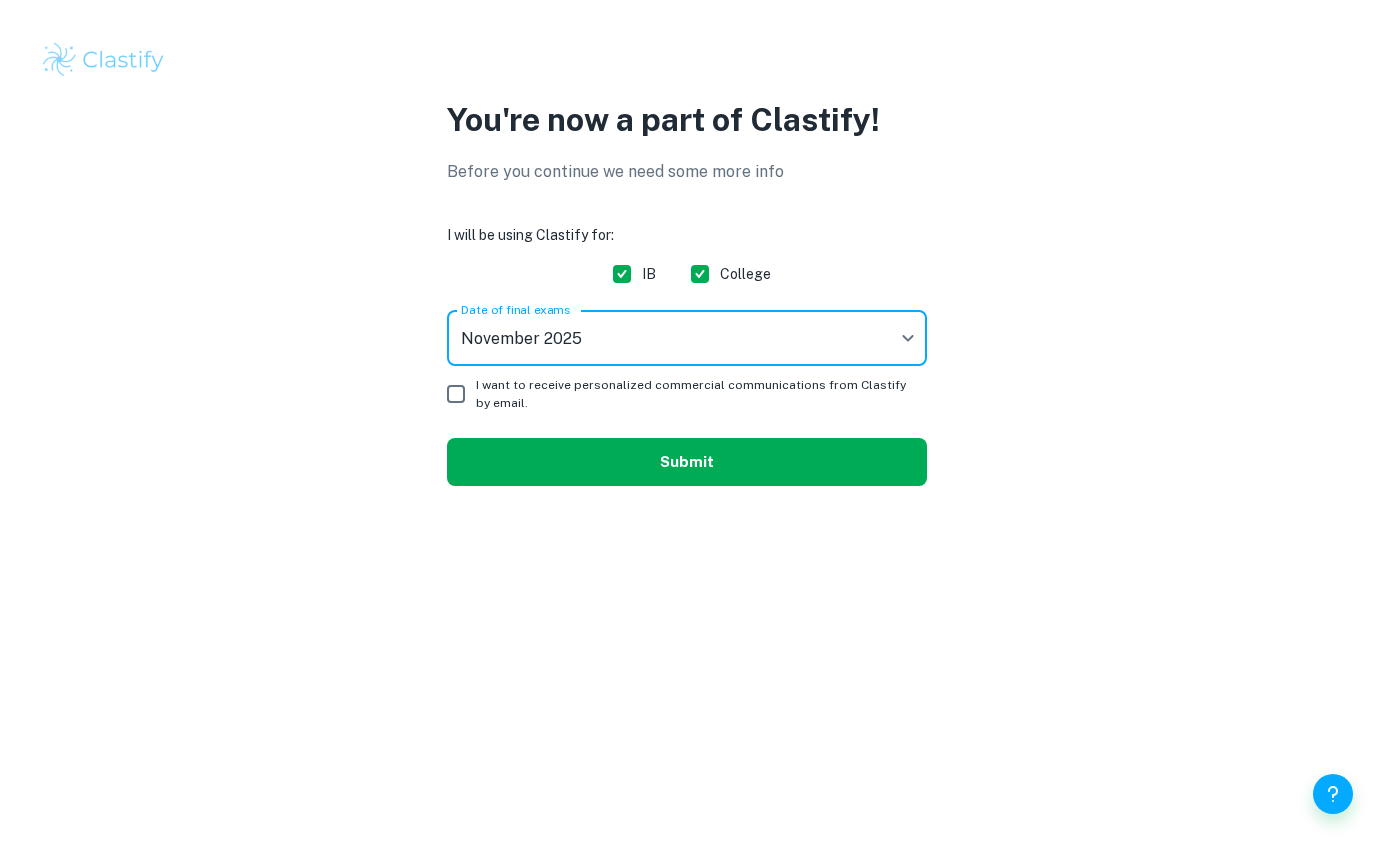 click on "Submit" at bounding box center (687, 462) 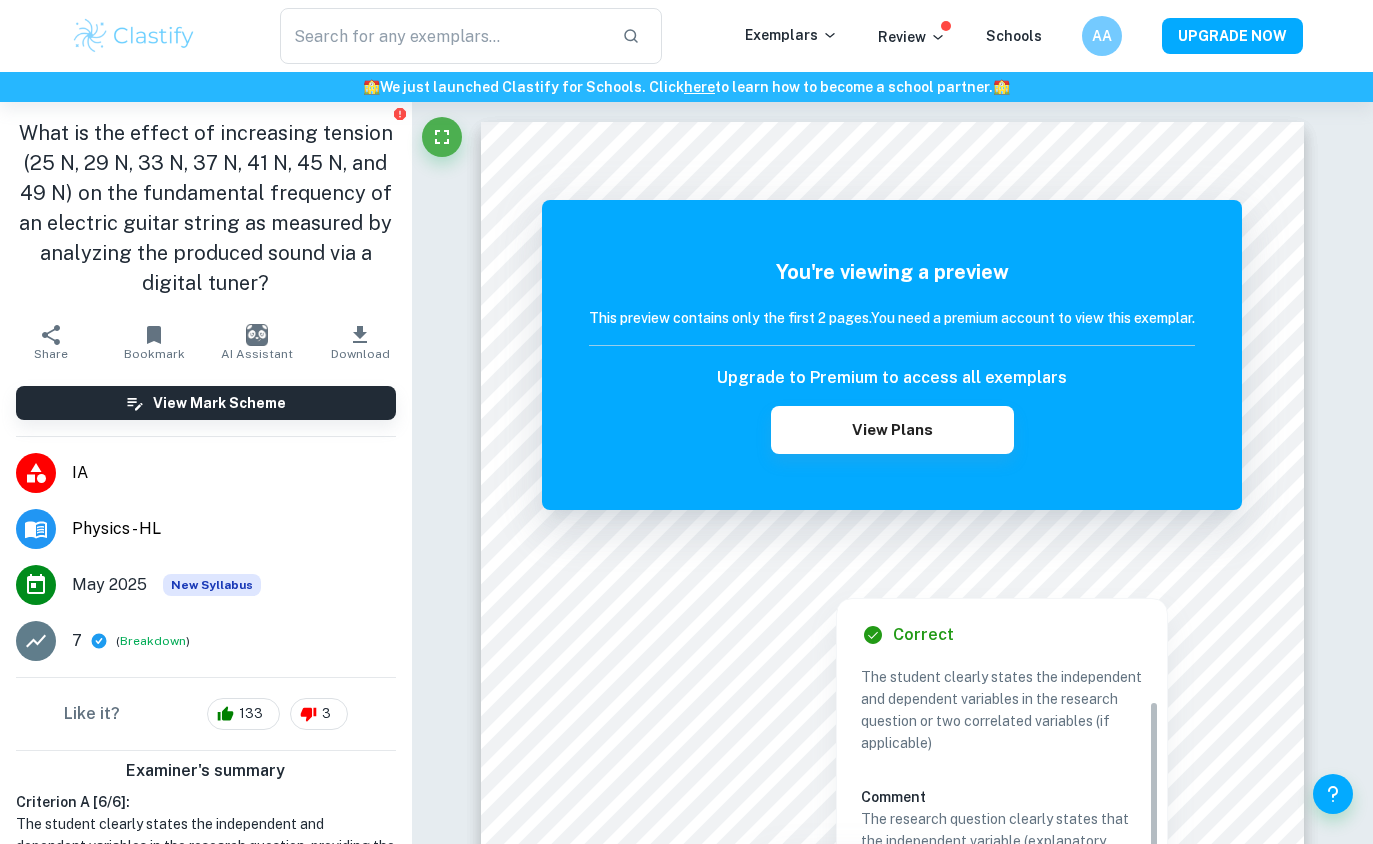 scroll, scrollTop: 42, scrollLeft: 0, axis: vertical 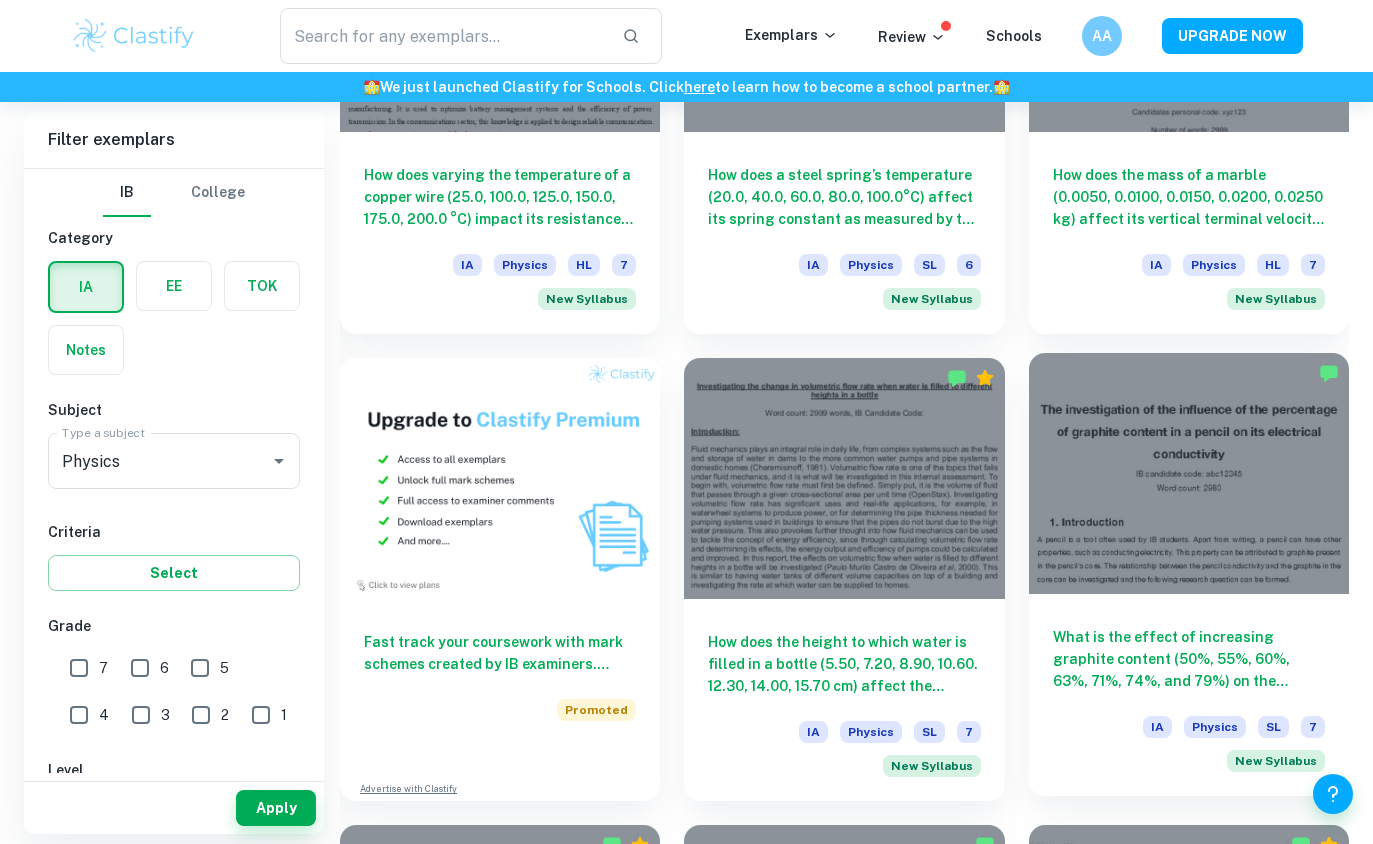 click at bounding box center [1189, 473] 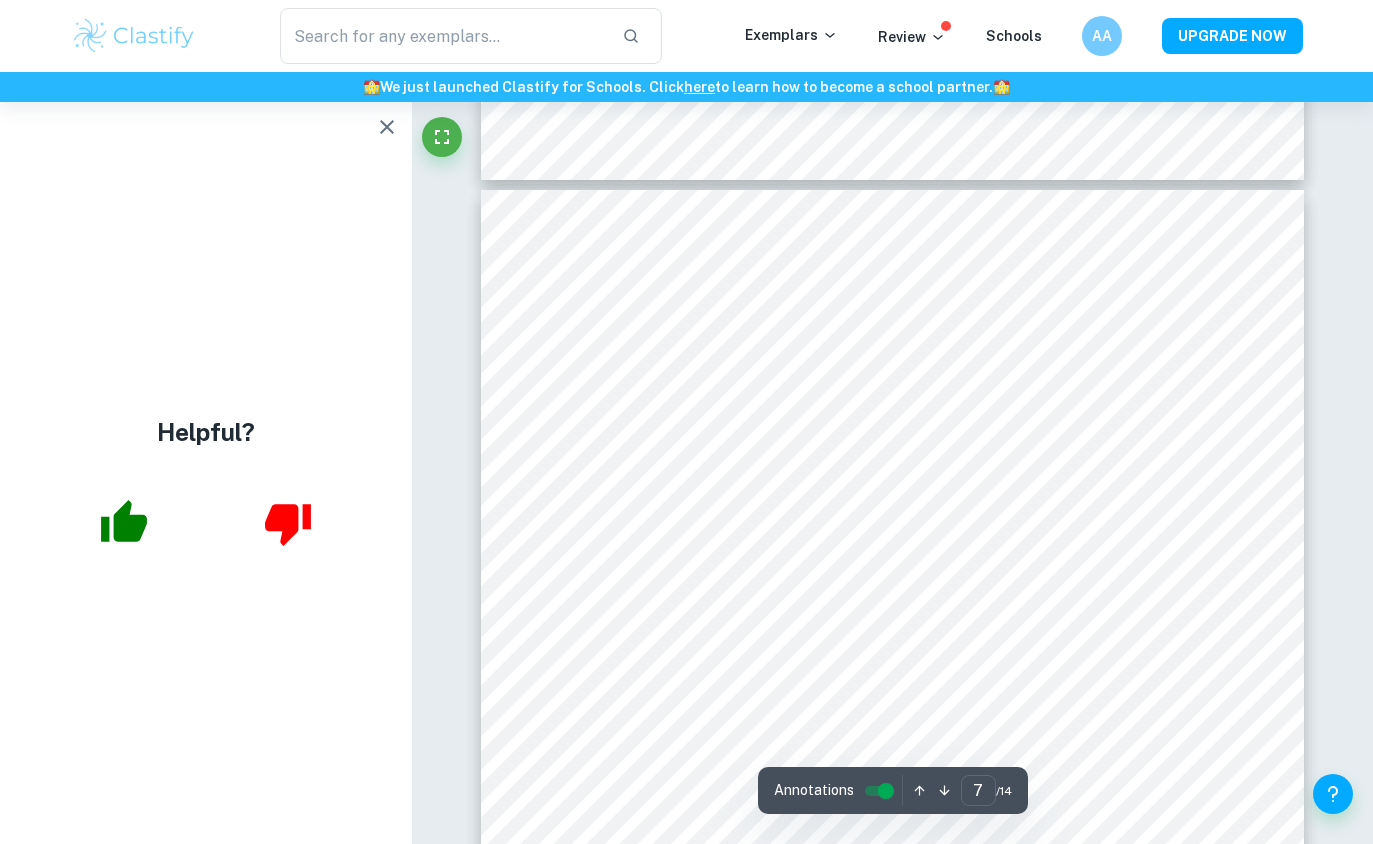 scroll, scrollTop: 7248, scrollLeft: 0, axis: vertical 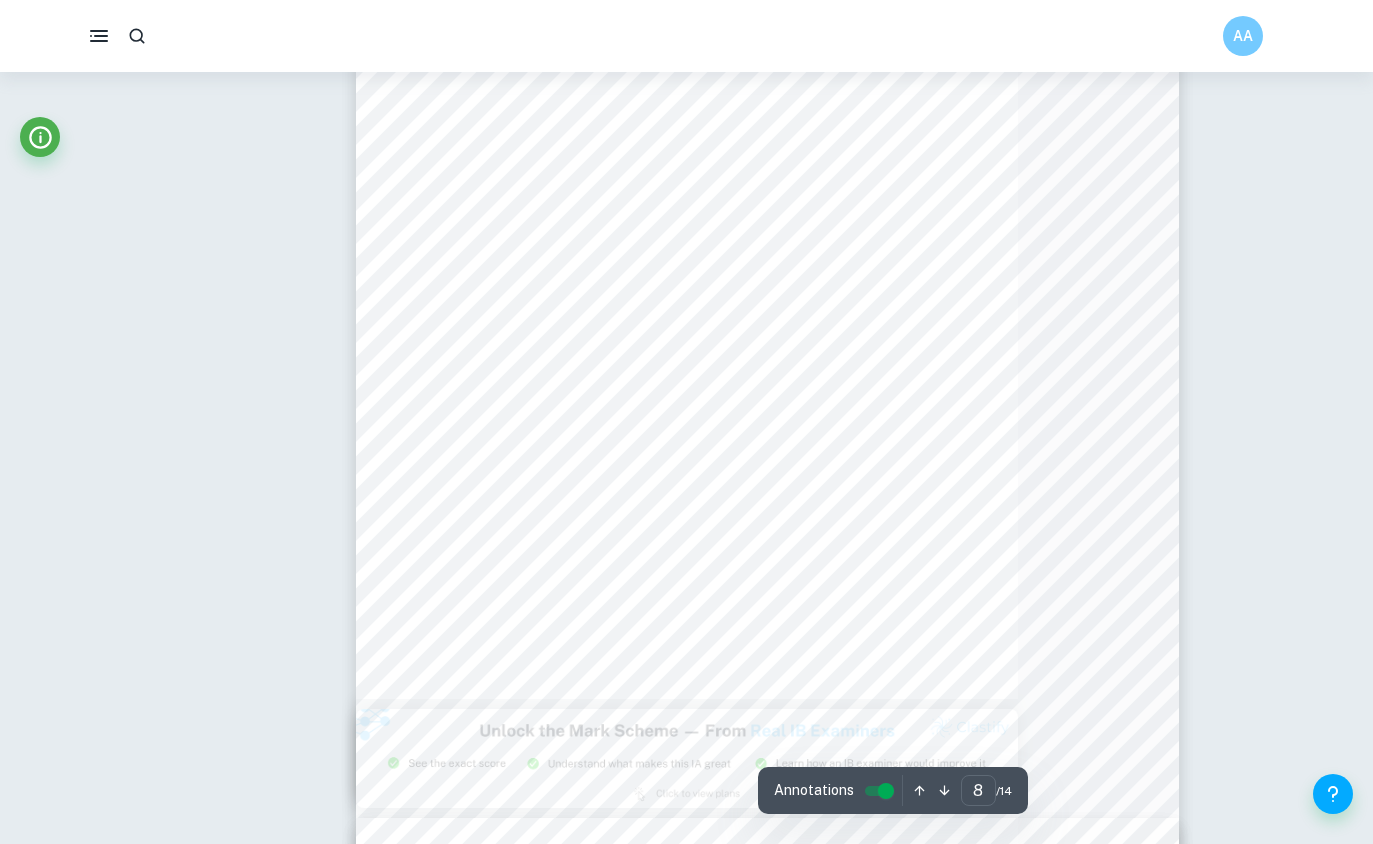 type on "3" 